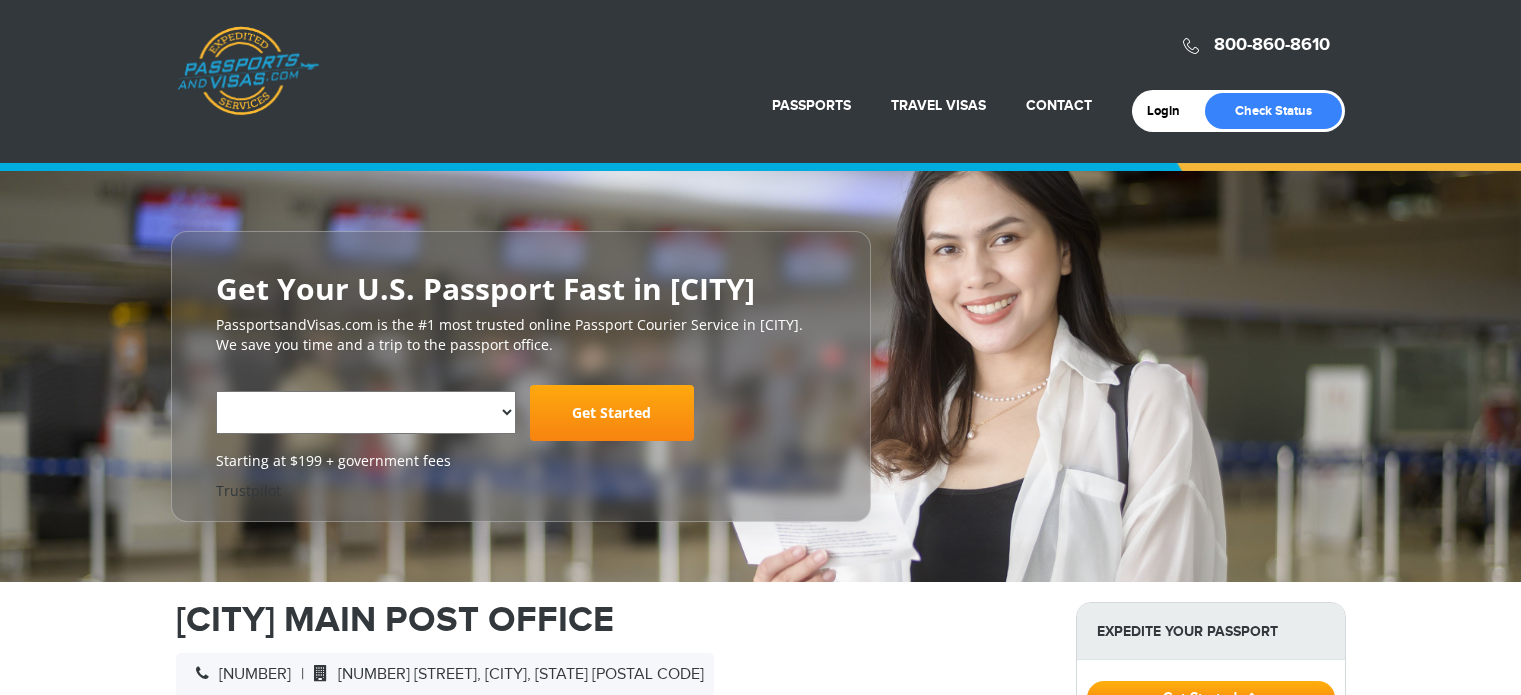 scroll, scrollTop: 0, scrollLeft: 0, axis: both 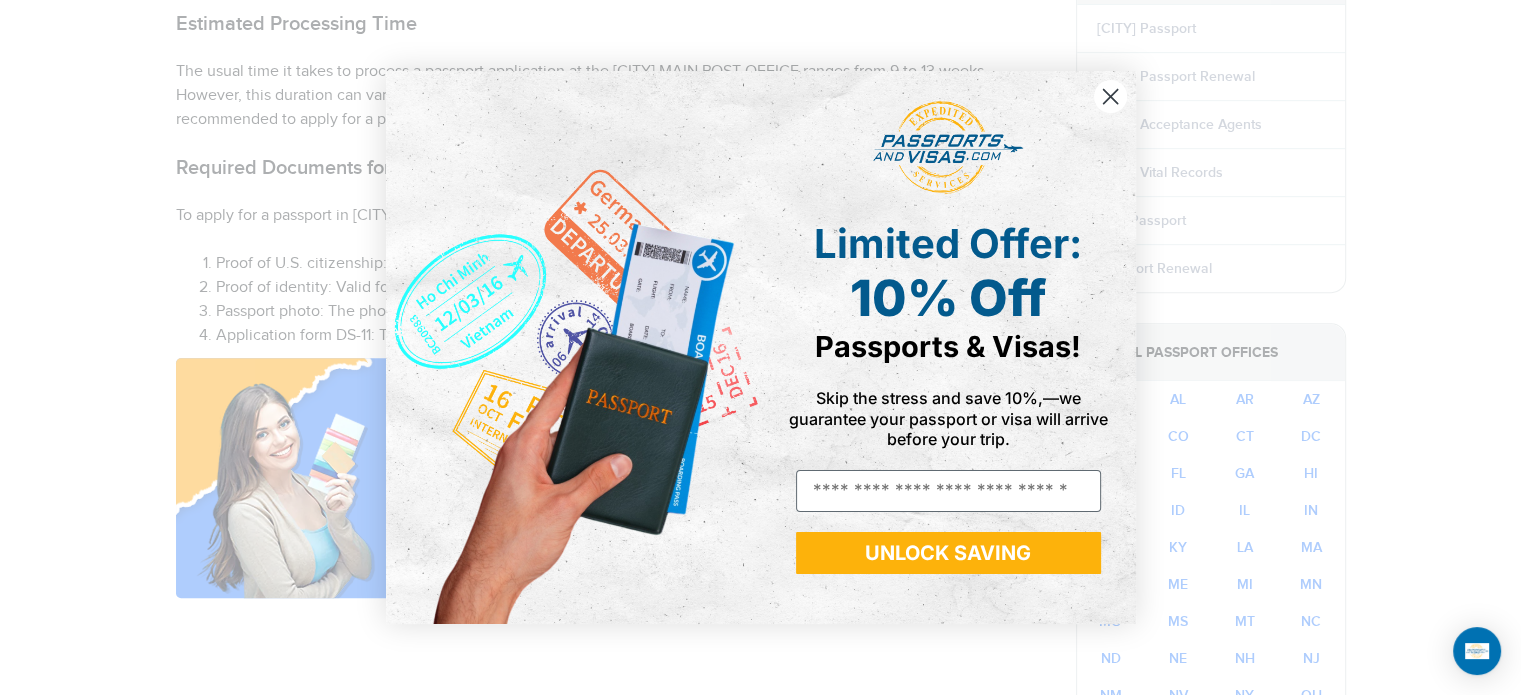 click 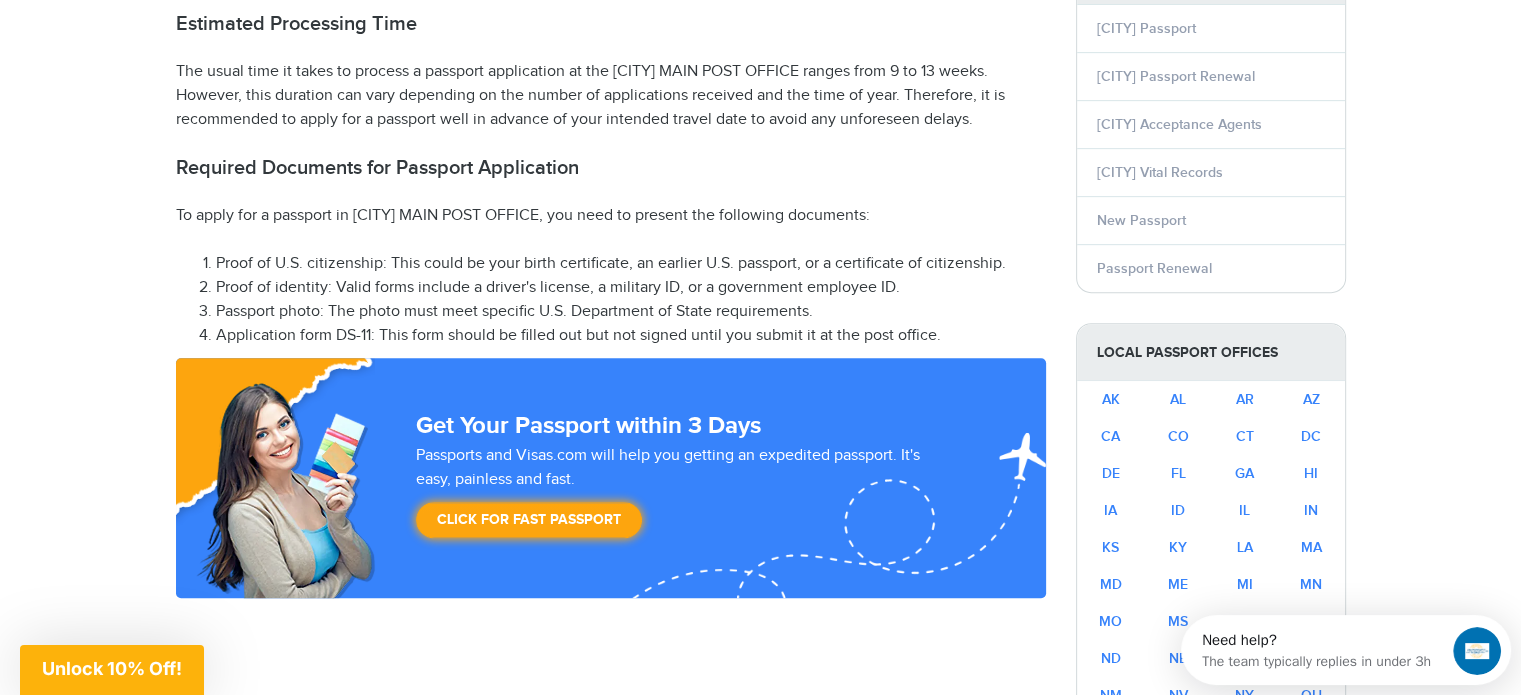 scroll, scrollTop: 0, scrollLeft: 0, axis: both 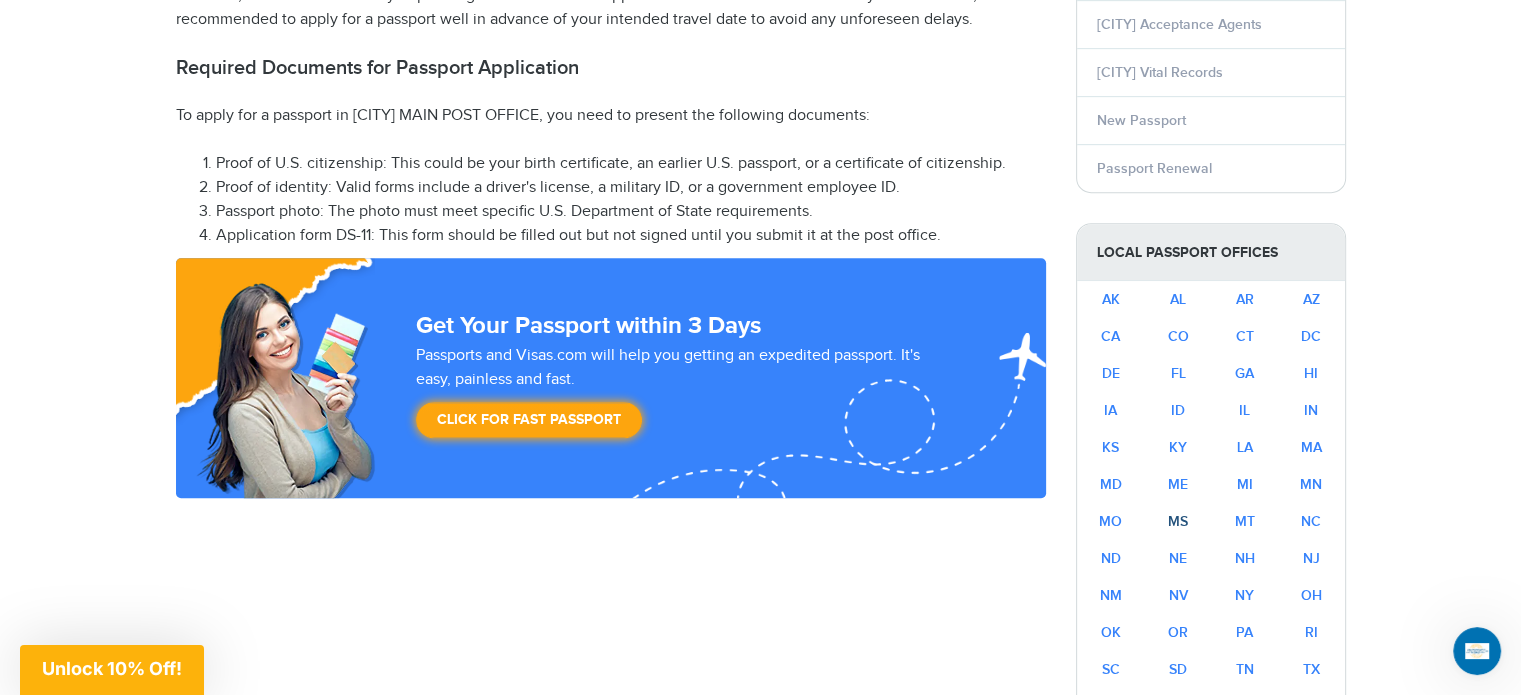 click on "MS" at bounding box center (1178, 521) 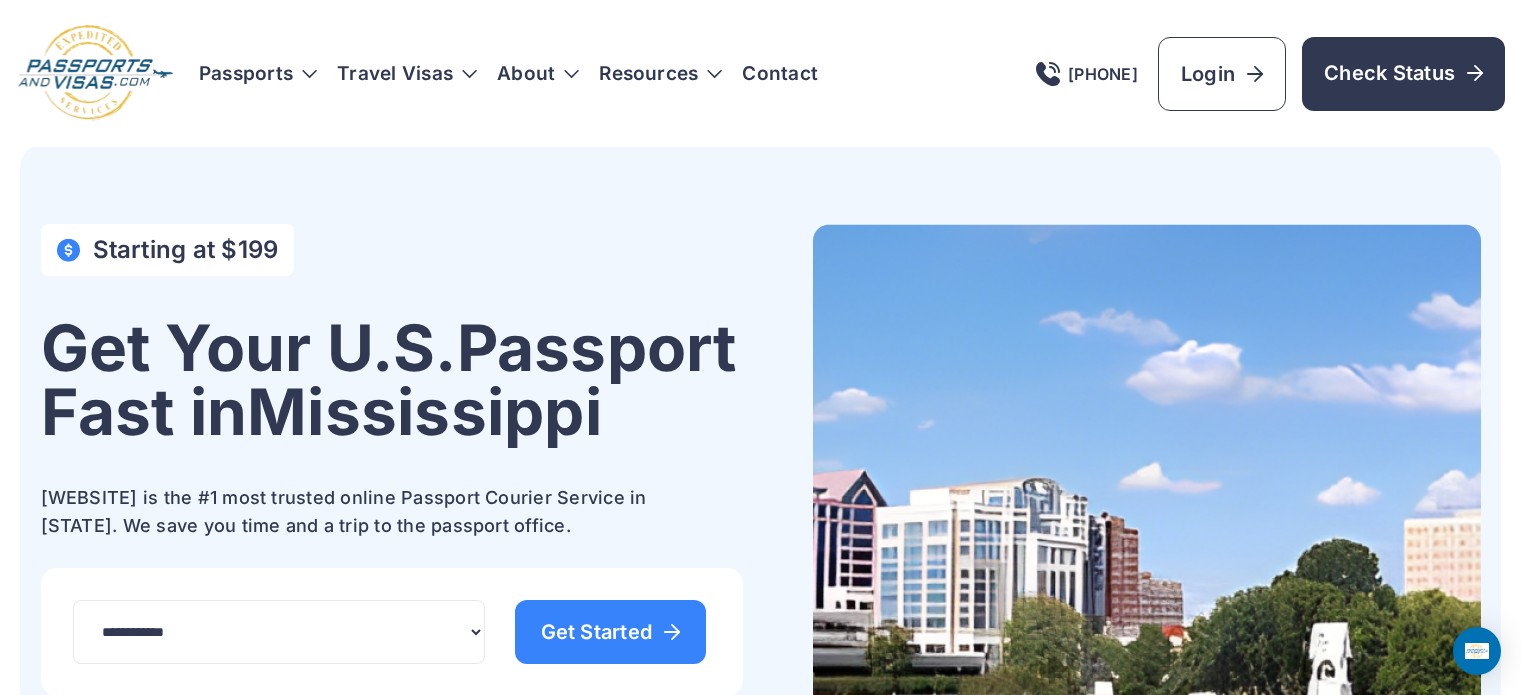 scroll, scrollTop: 0, scrollLeft: 0, axis: both 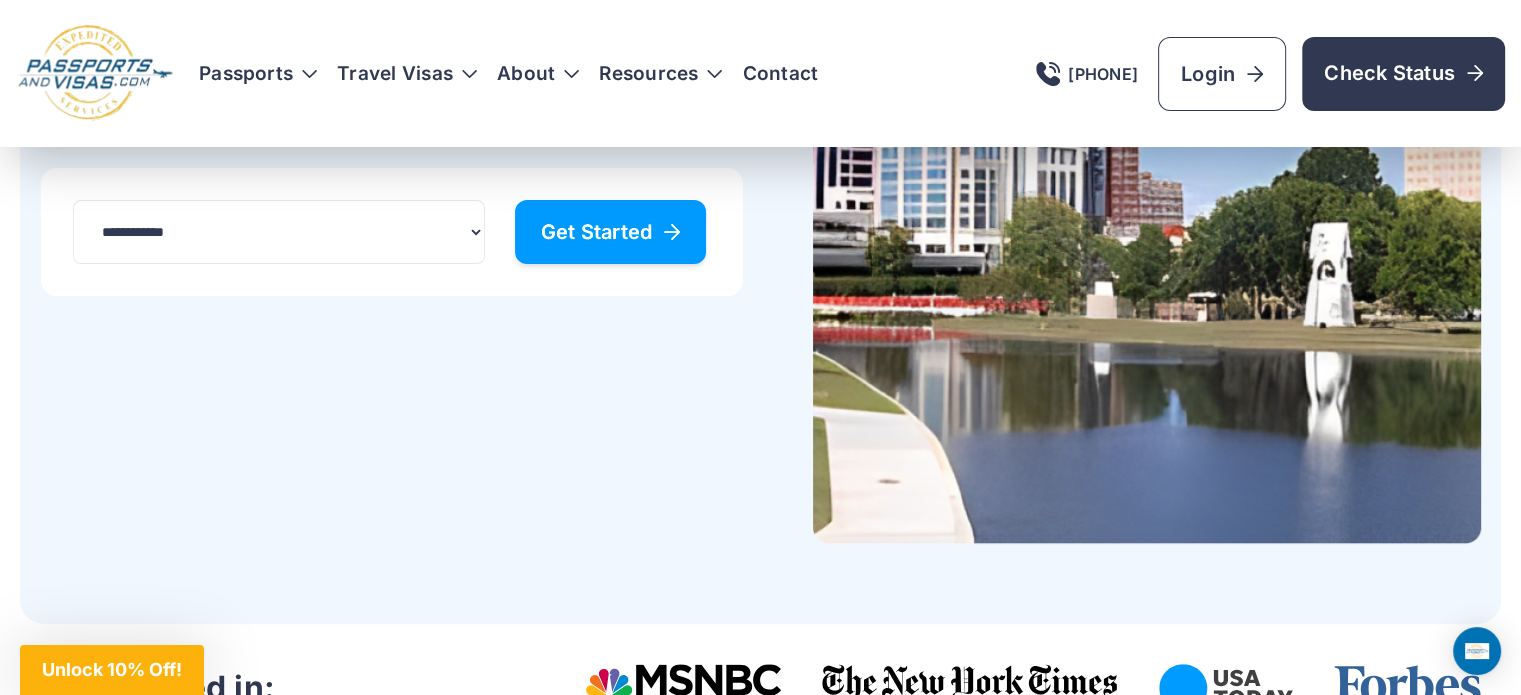 click on "Get Started" at bounding box center [611, 232] 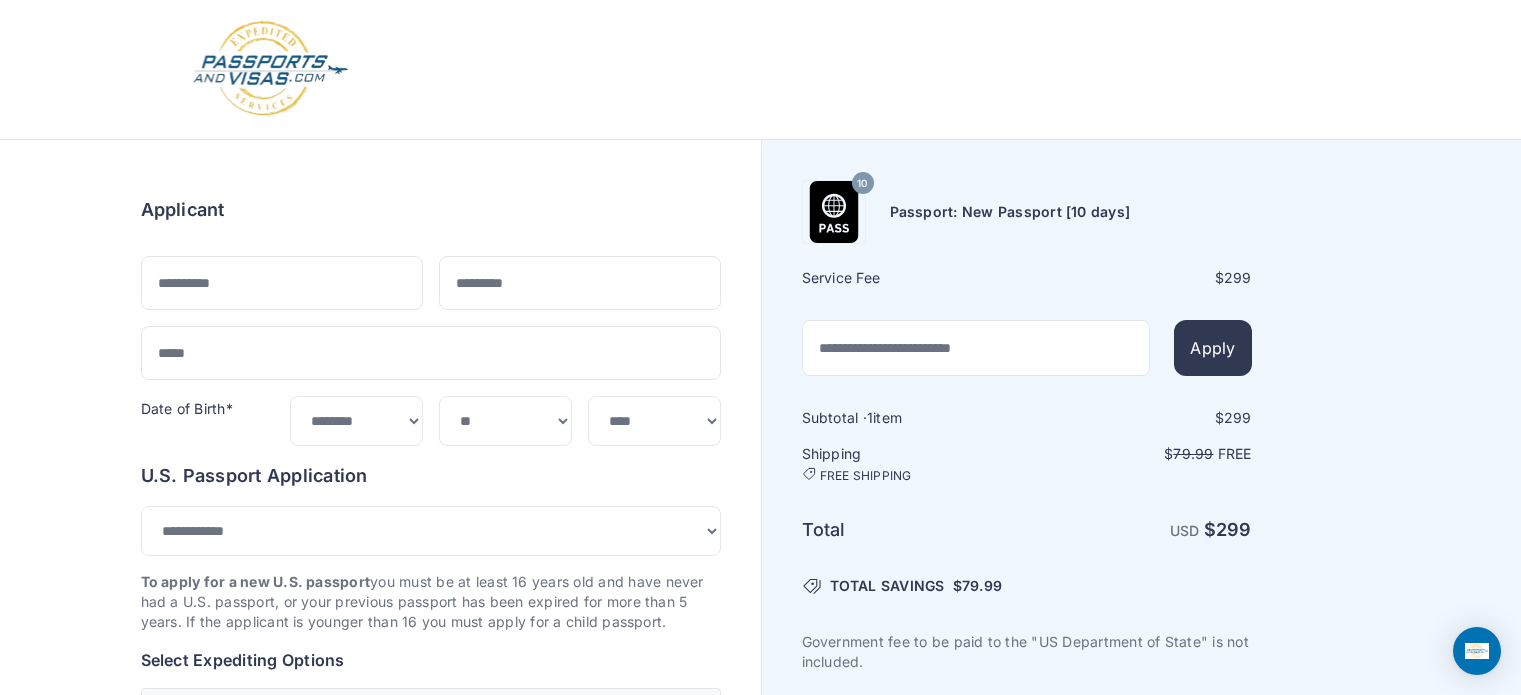 select on "***" 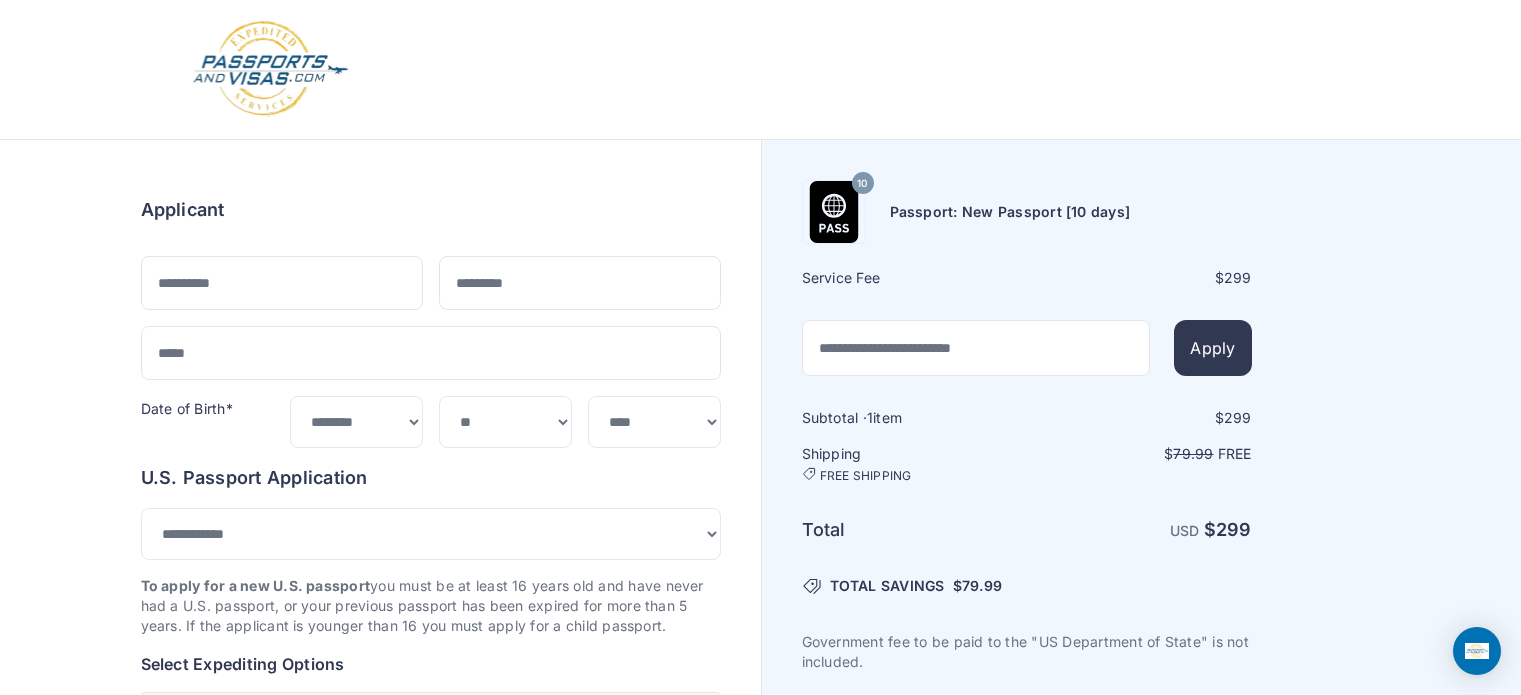 scroll, scrollTop: 0, scrollLeft: 0, axis: both 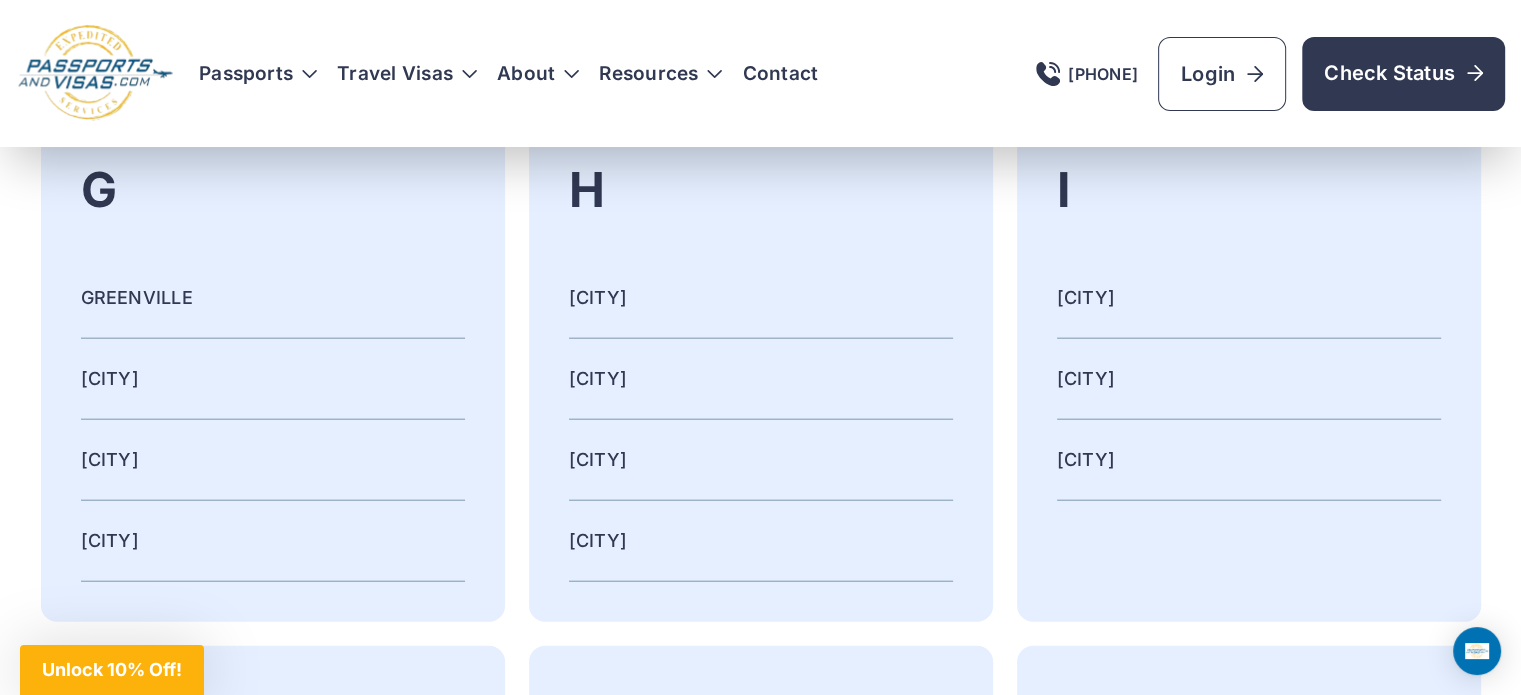 click on "GREENVILLE" at bounding box center [137, 297] 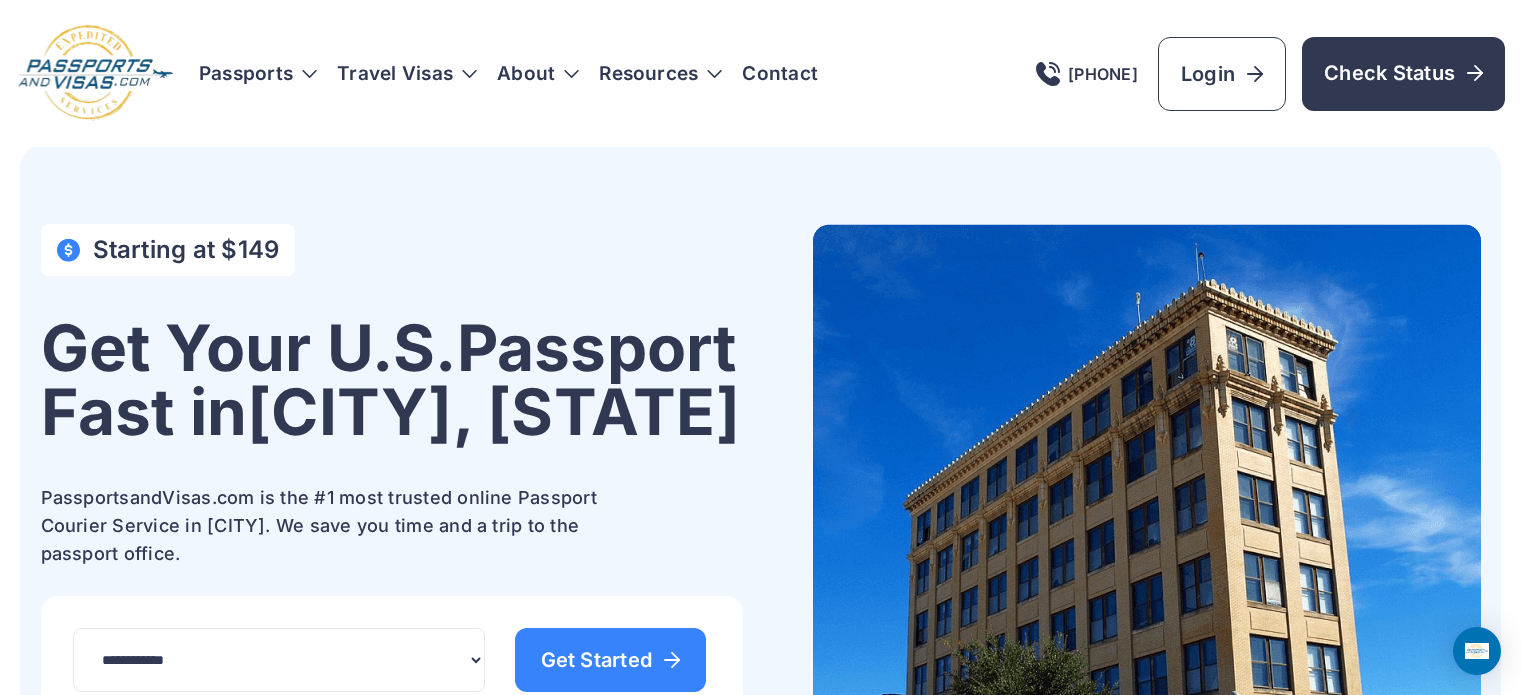 scroll, scrollTop: 0, scrollLeft: 0, axis: both 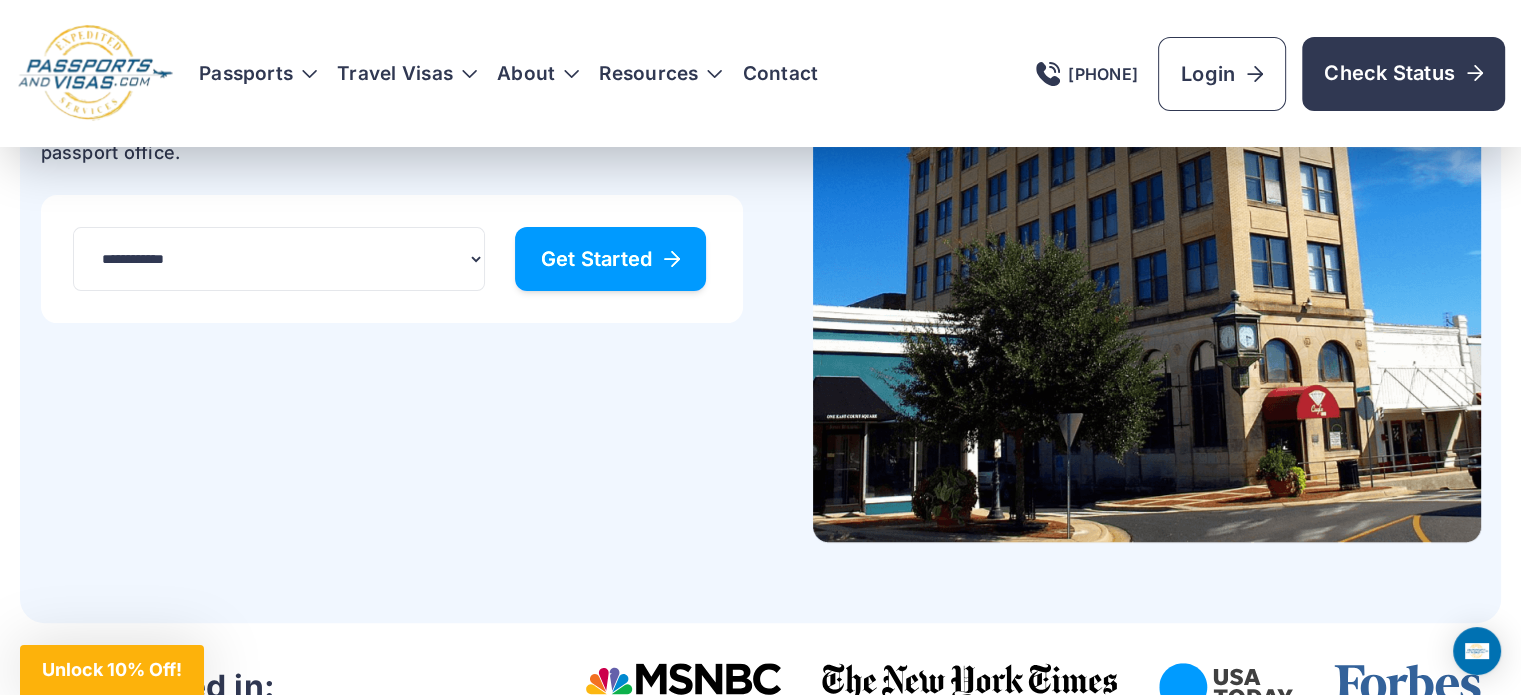 click on "Get Started" at bounding box center (611, 259) 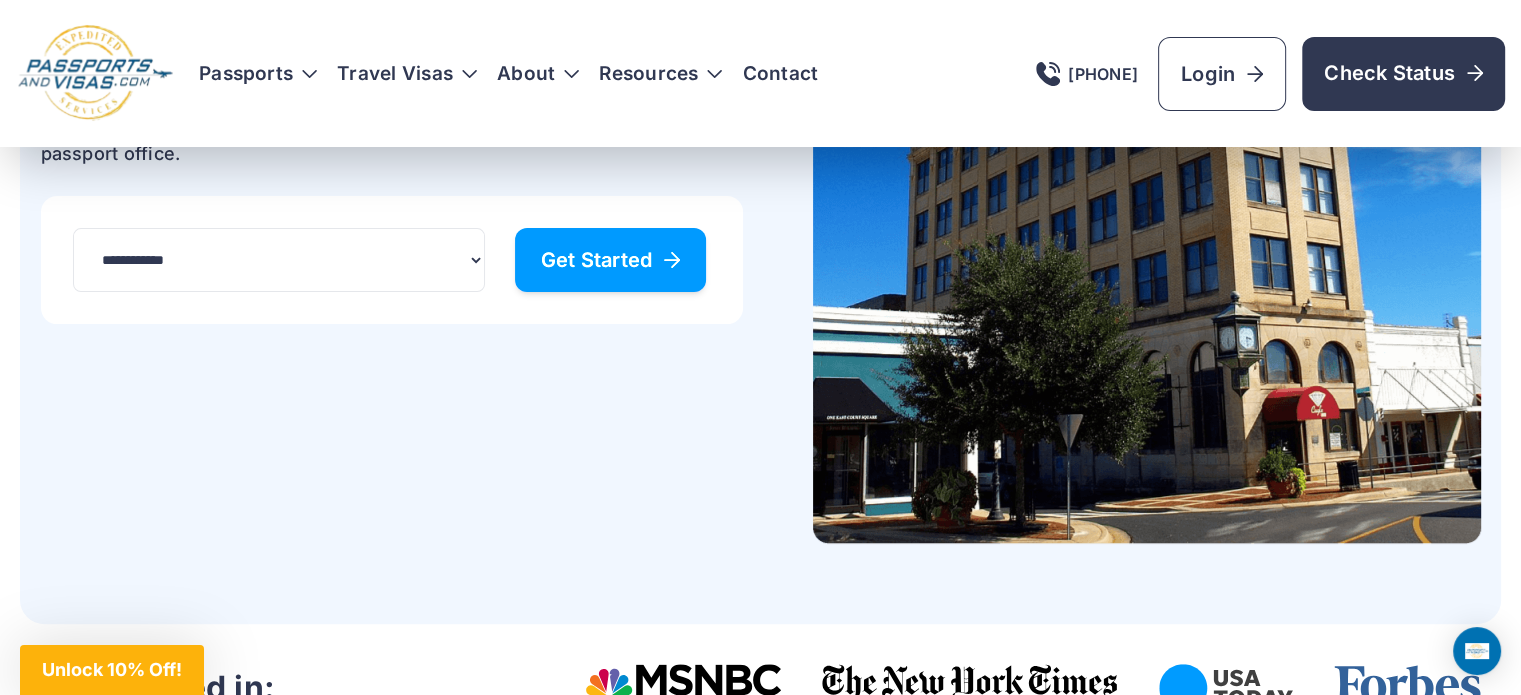 scroll, scrollTop: 400, scrollLeft: 0, axis: vertical 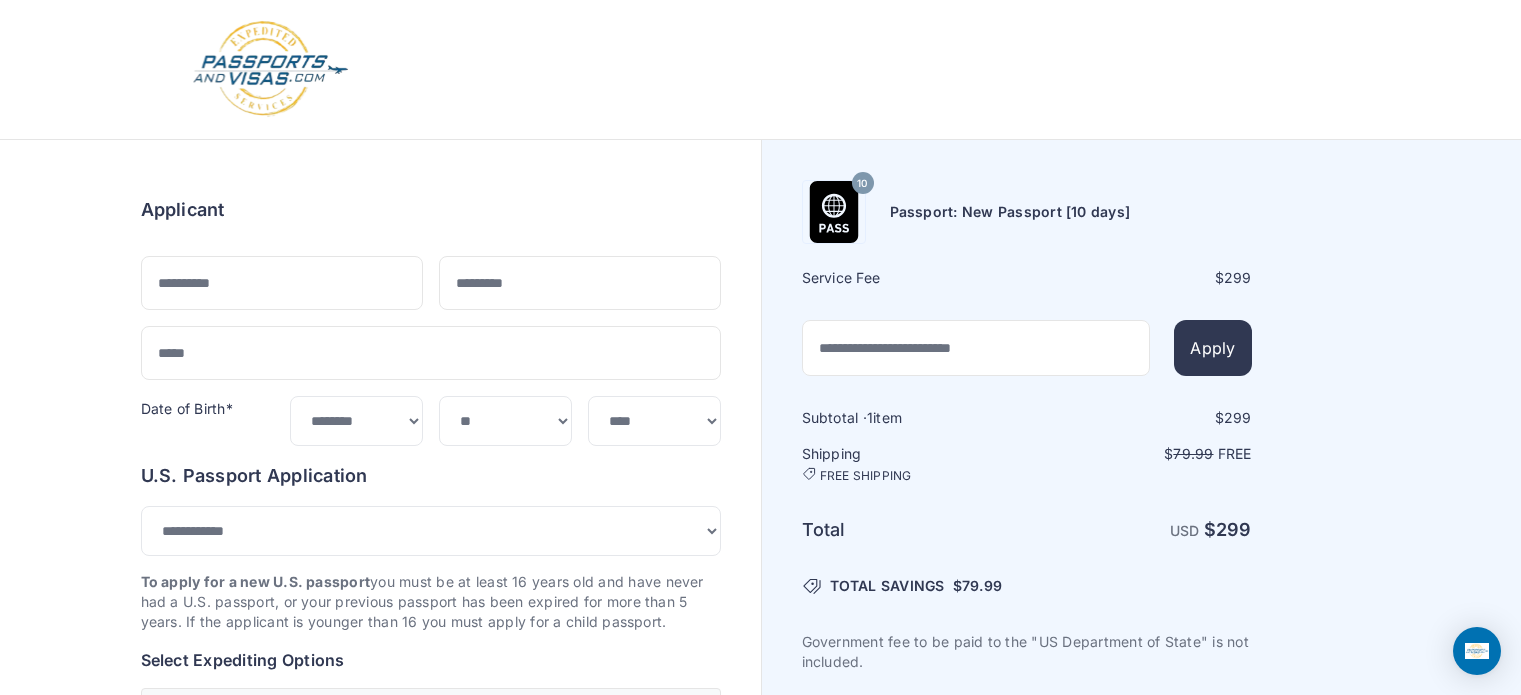select on "**" 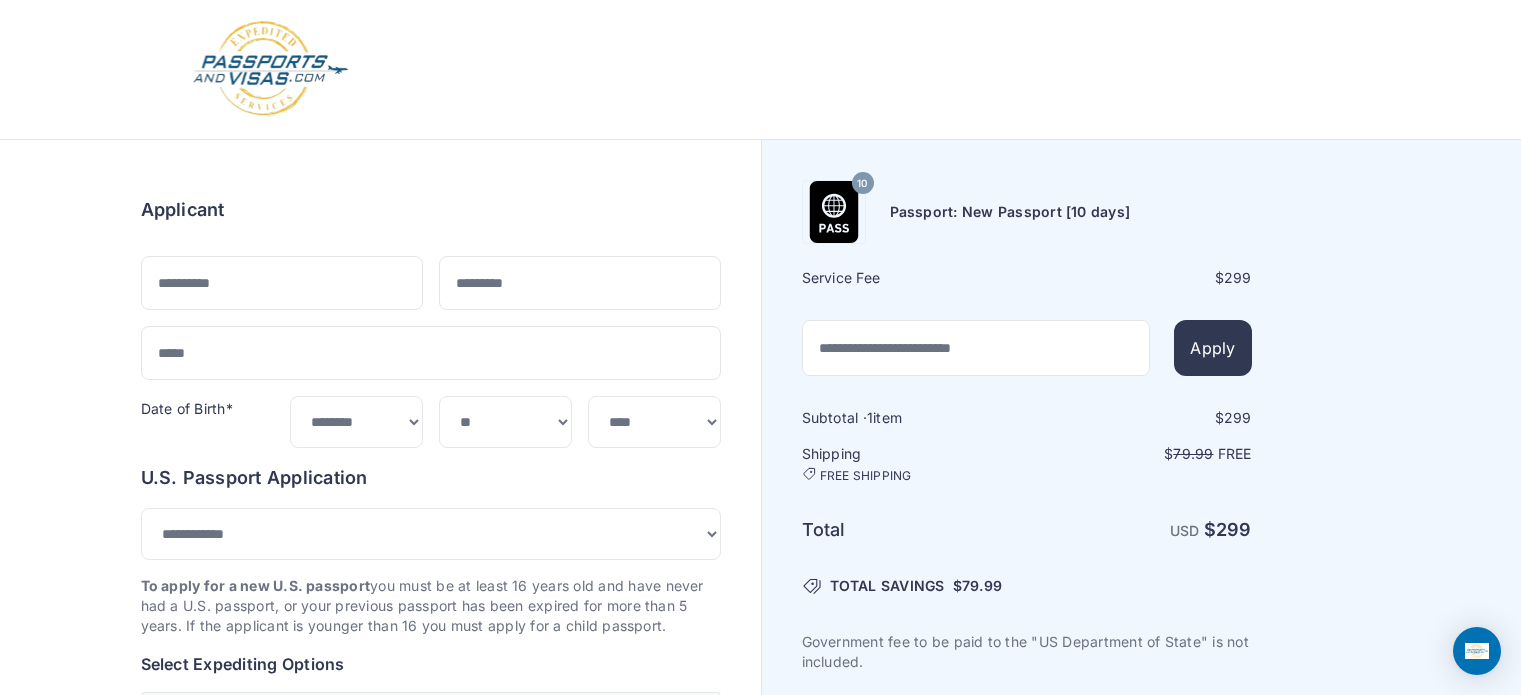 scroll, scrollTop: 0, scrollLeft: 0, axis: both 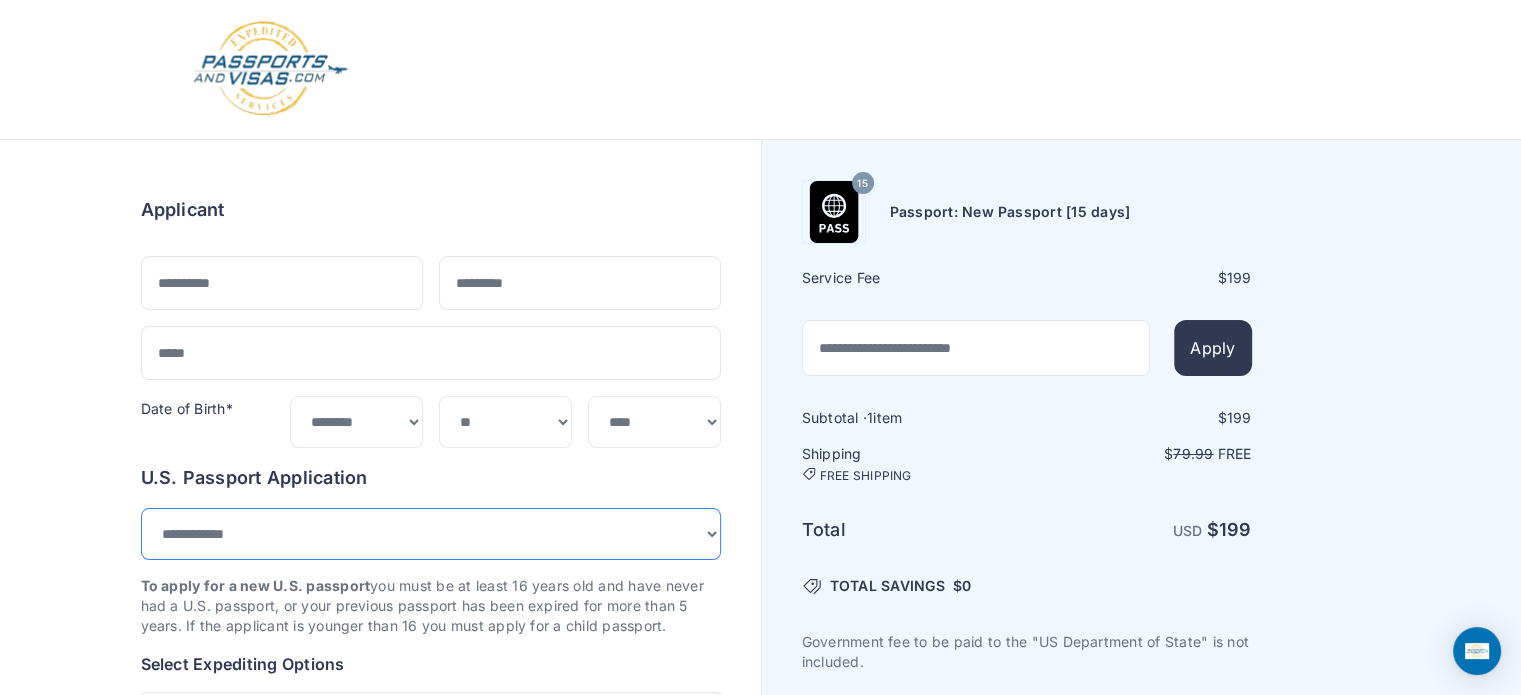 click on "**********" at bounding box center [431, 534] 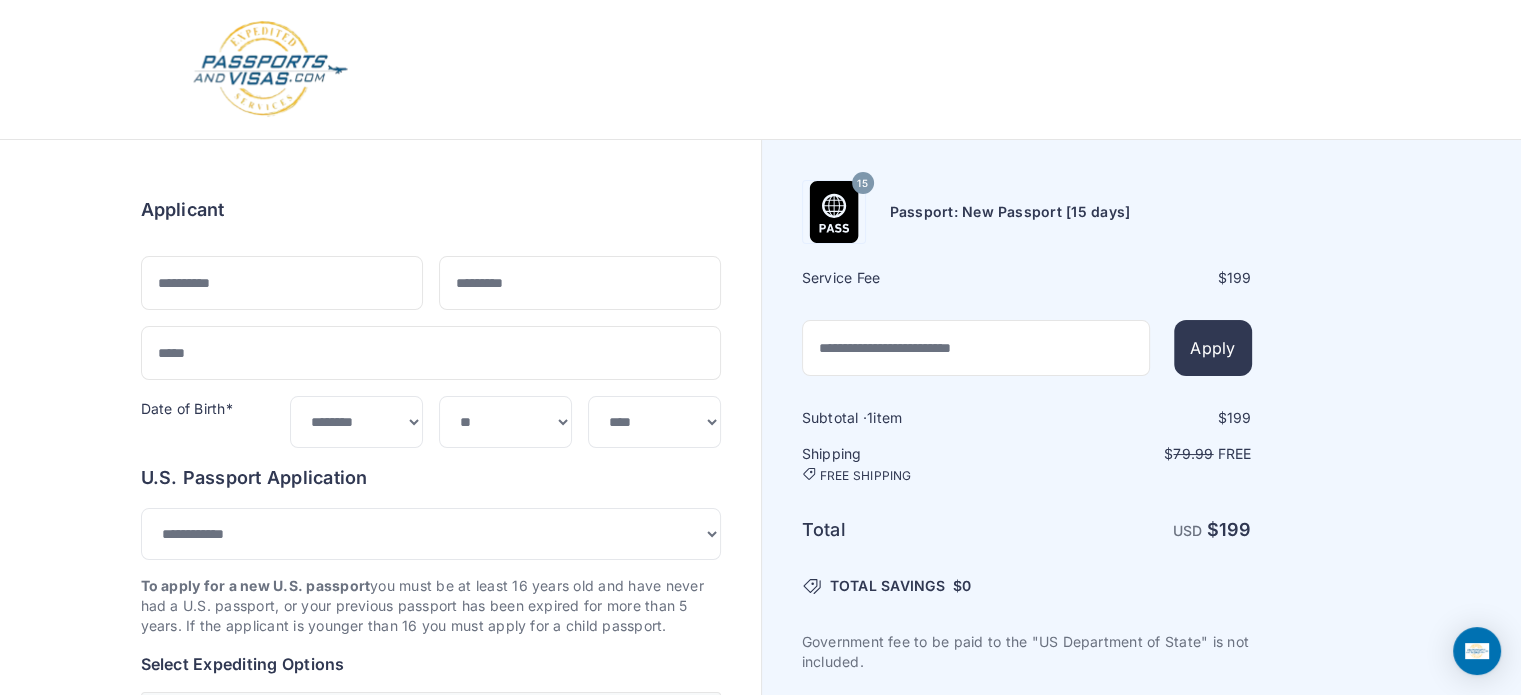 click on "Order summary
$ 199
15
199 1 199 79.99 Free $" at bounding box center (431, 1027) 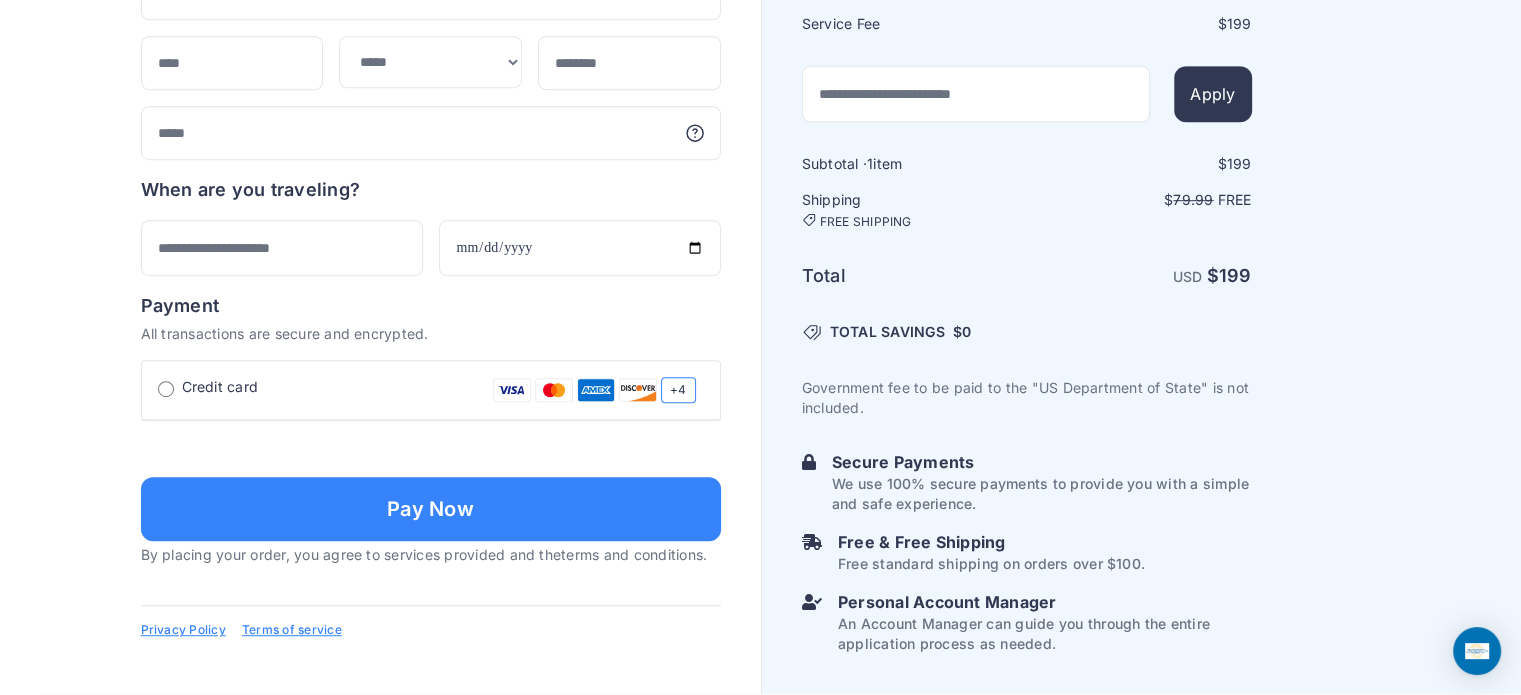 scroll, scrollTop: 1500, scrollLeft: 0, axis: vertical 